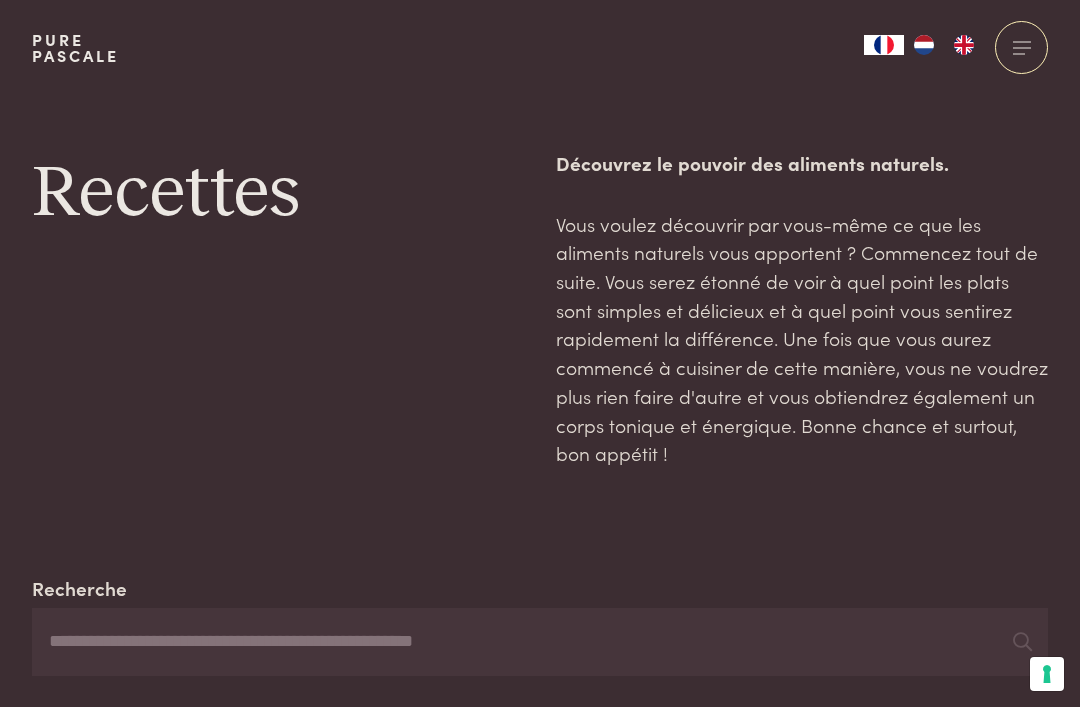 scroll, scrollTop: 0, scrollLeft: 0, axis: both 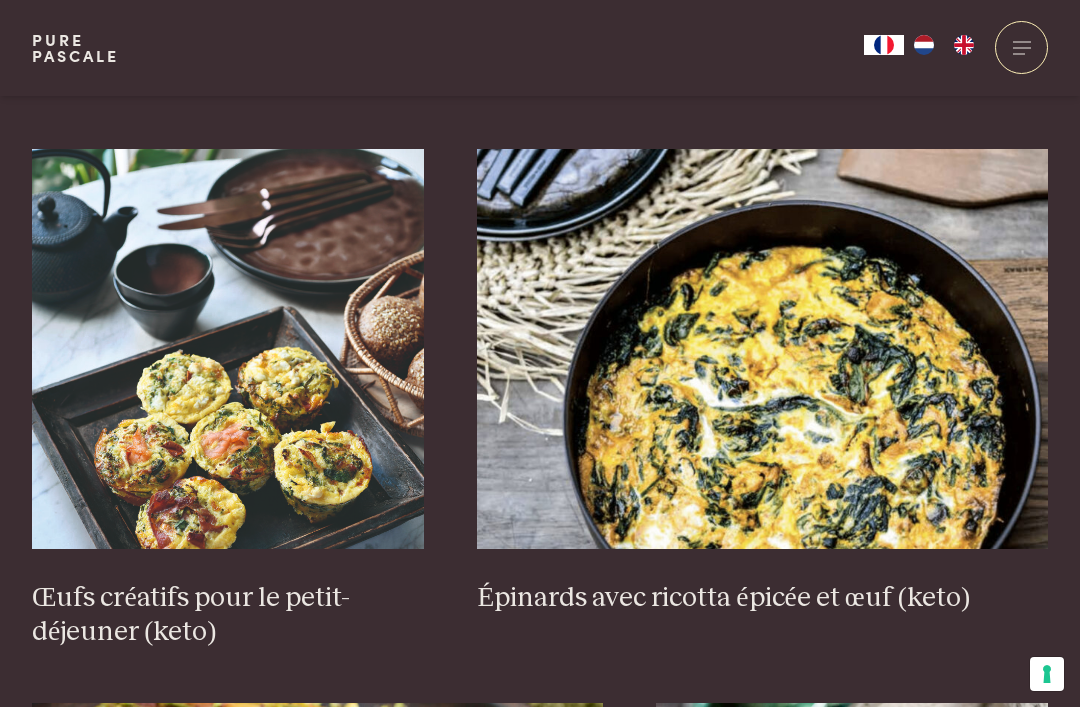 click on "Épinards avec ricotta épicée et œuf (keto)" at bounding box center [762, 598] 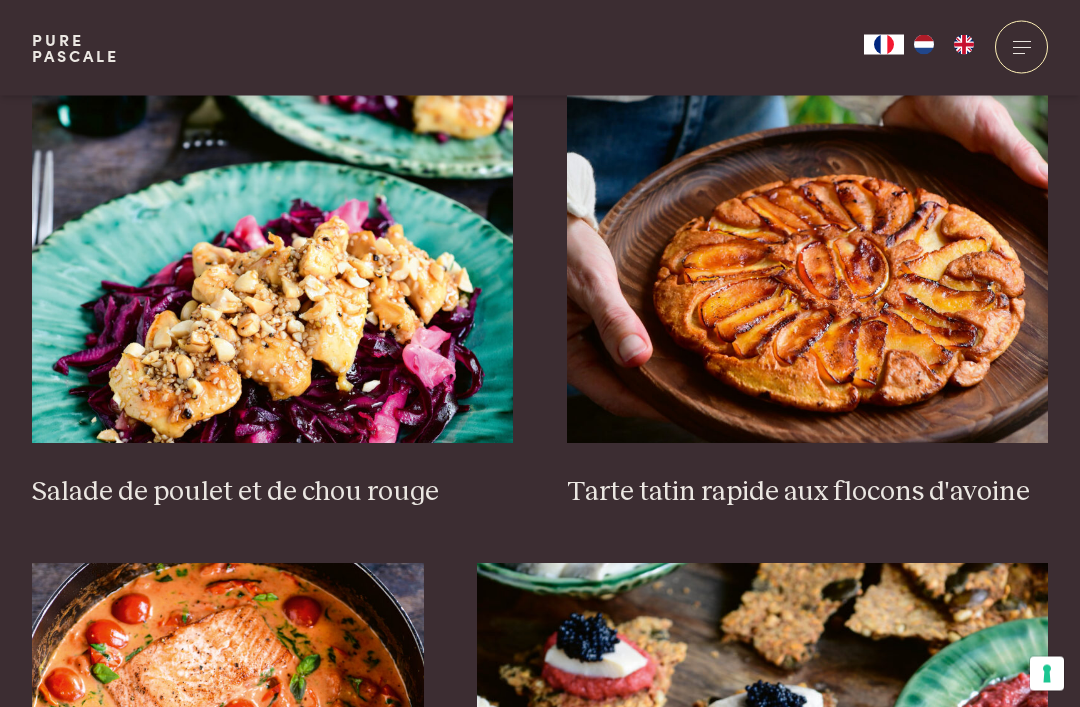 scroll, scrollTop: 2553, scrollLeft: 0, axis: vertical 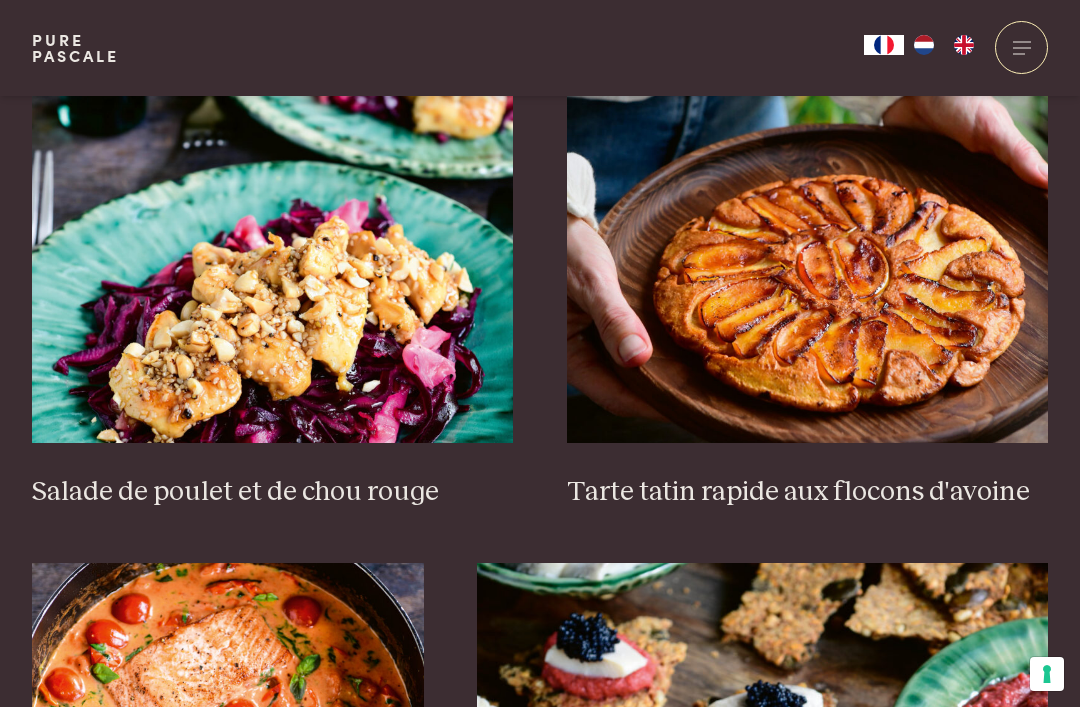click at bounding box center [808, 243] 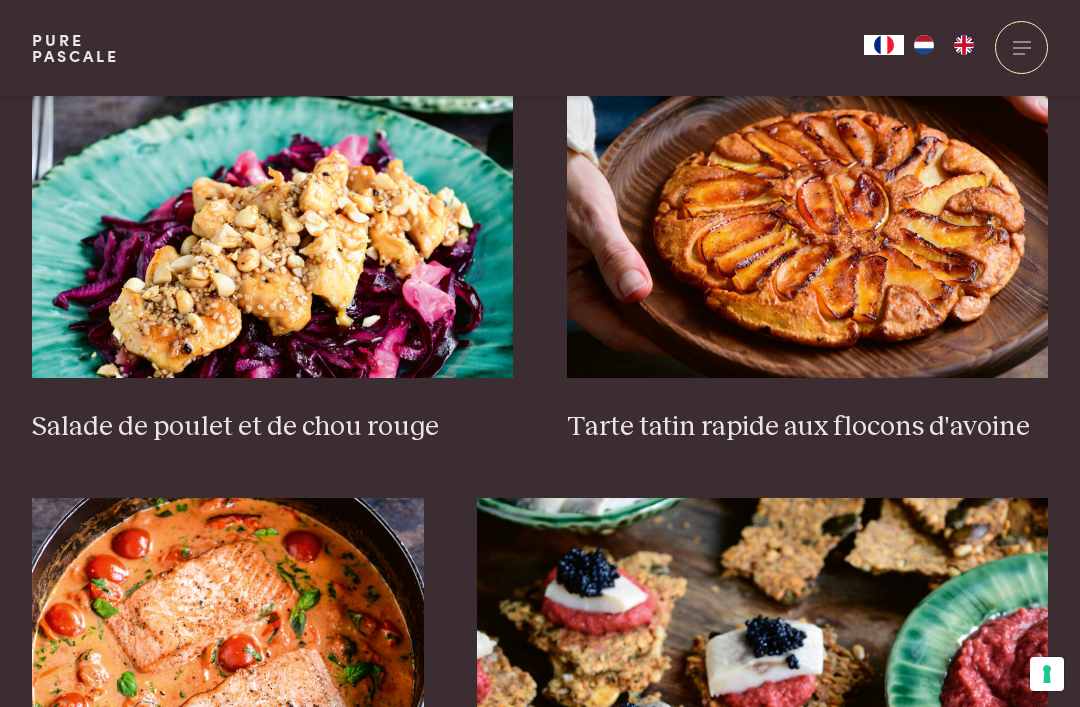 click at bounding box center (273, 178) 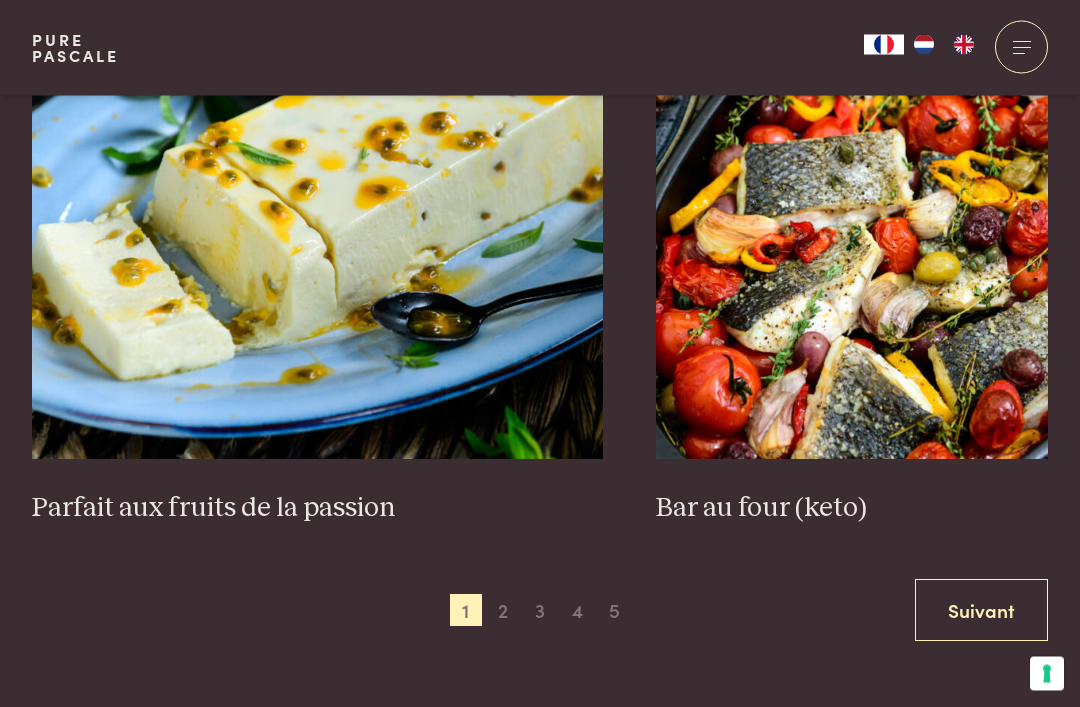 scroll, scrollTop: 3645, scrollLeft: 0, axis: vertical 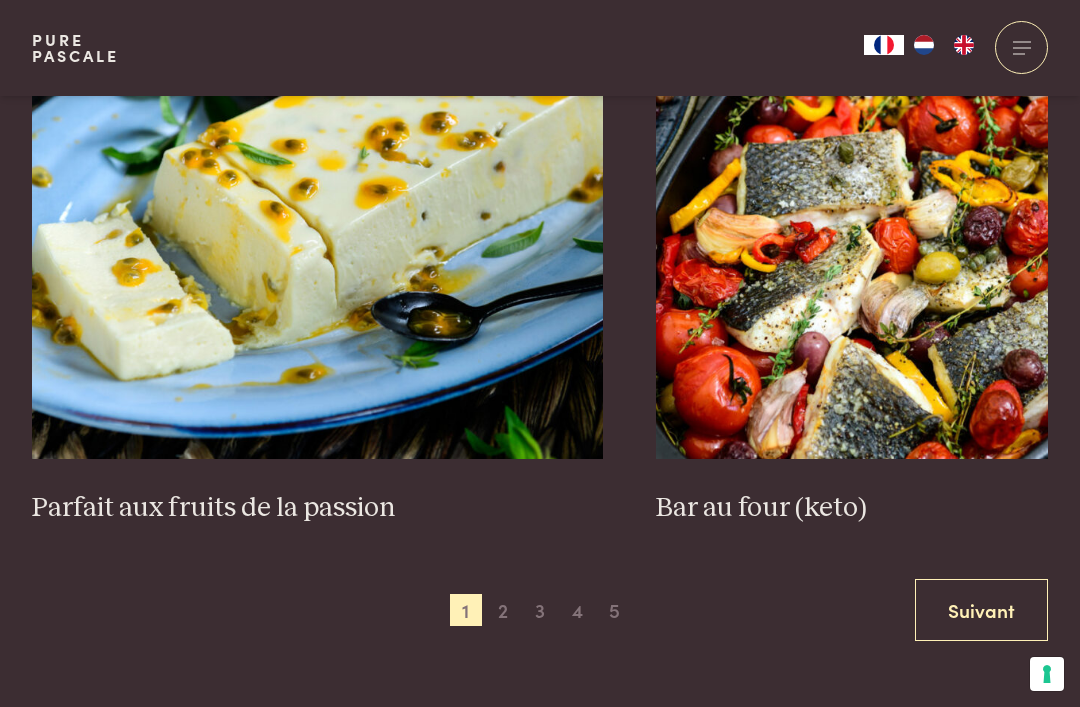 click on "2" at bounding box center [503, 610] 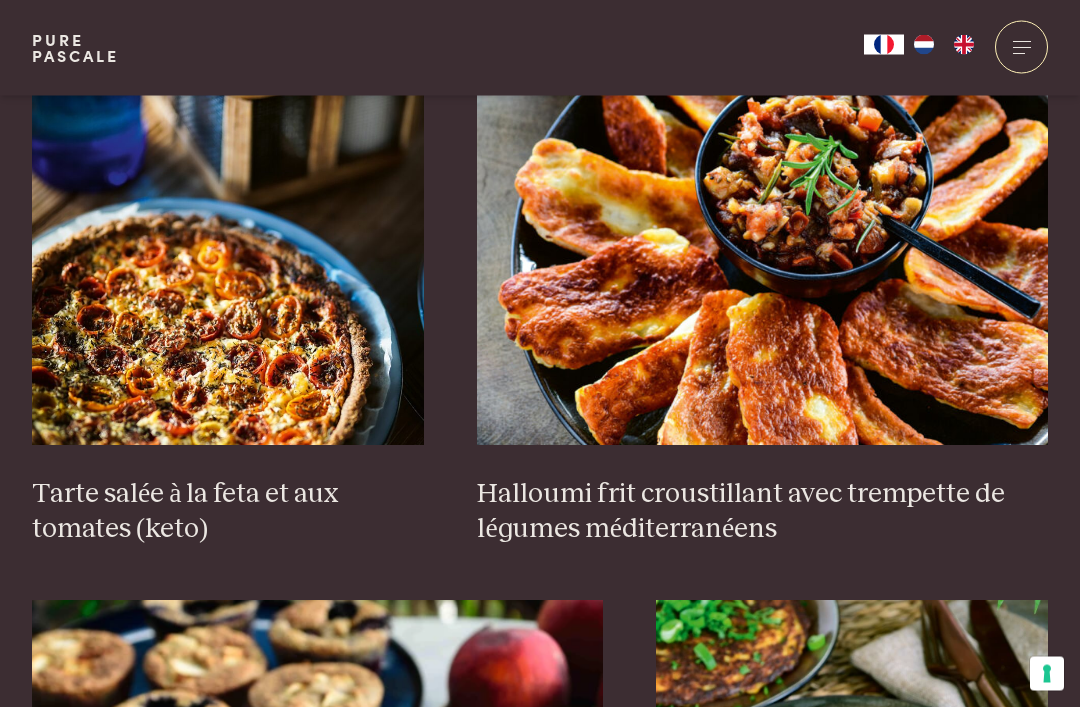 scroll, scrollTop: 1409, scrollLeft: 0, axis: vertical 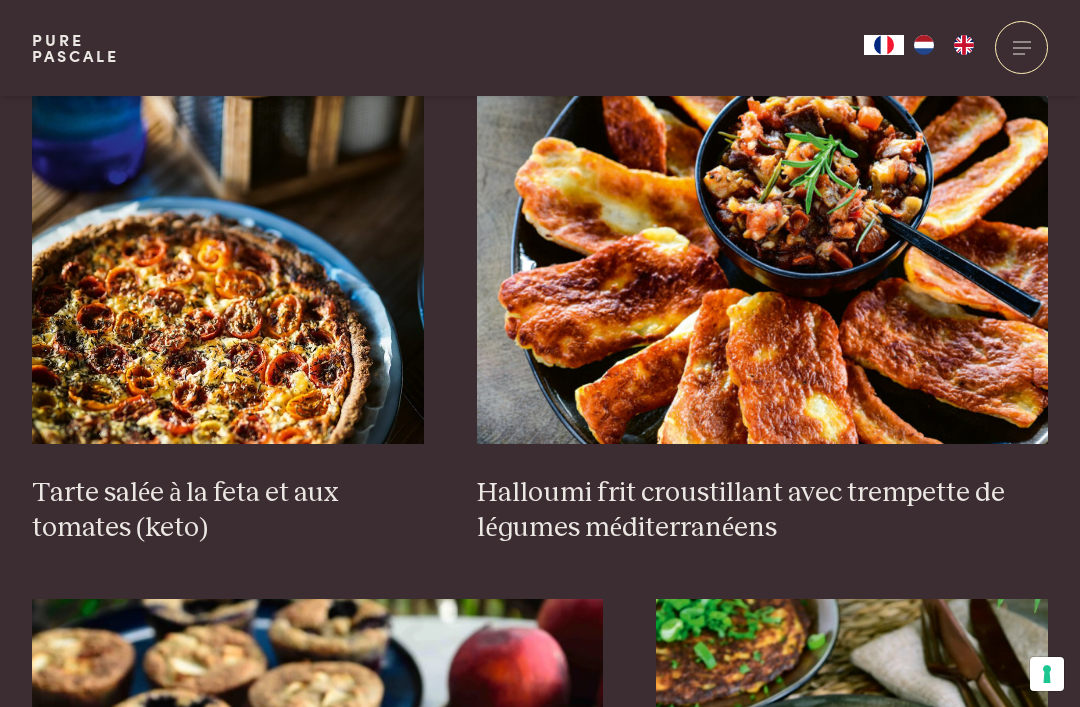 click at bounding box center [228, 244] 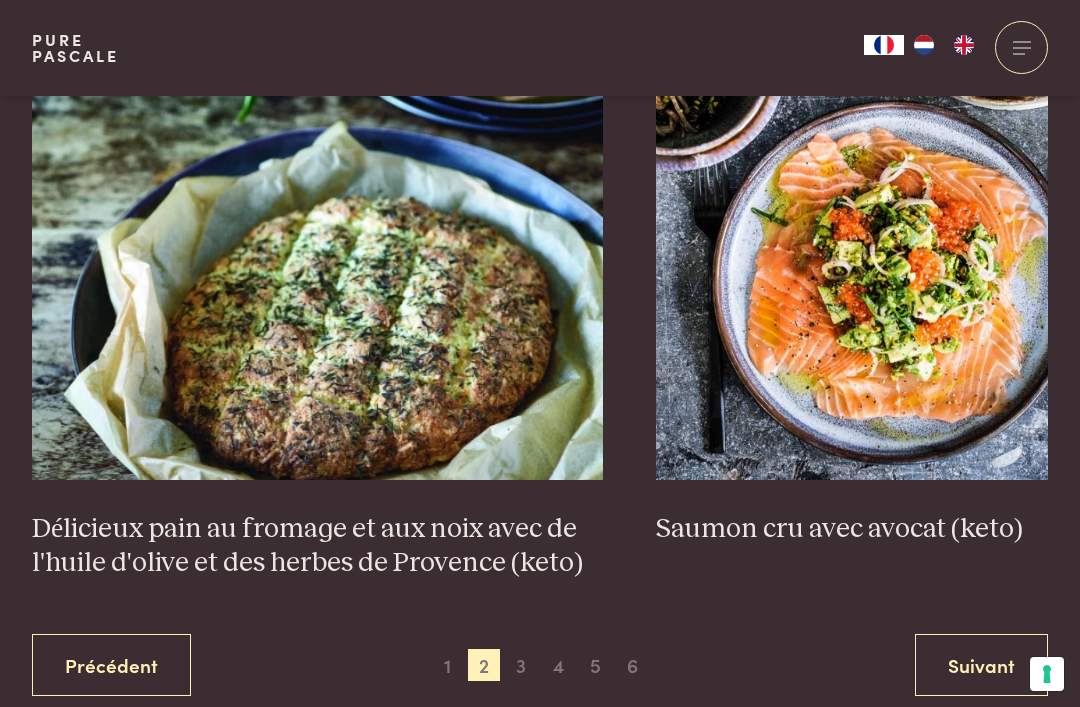 scroll, scrollTop: 3587, scrollLeft: 0, axis: vertical 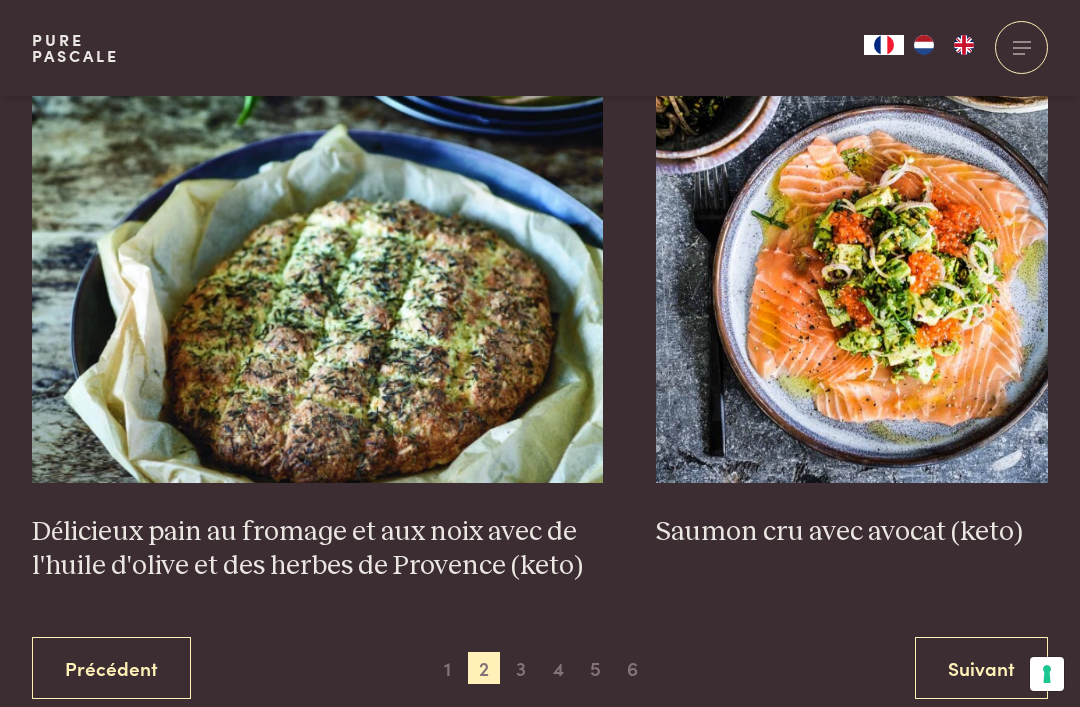 click on "Suivant" at bounding box center (981, 668) 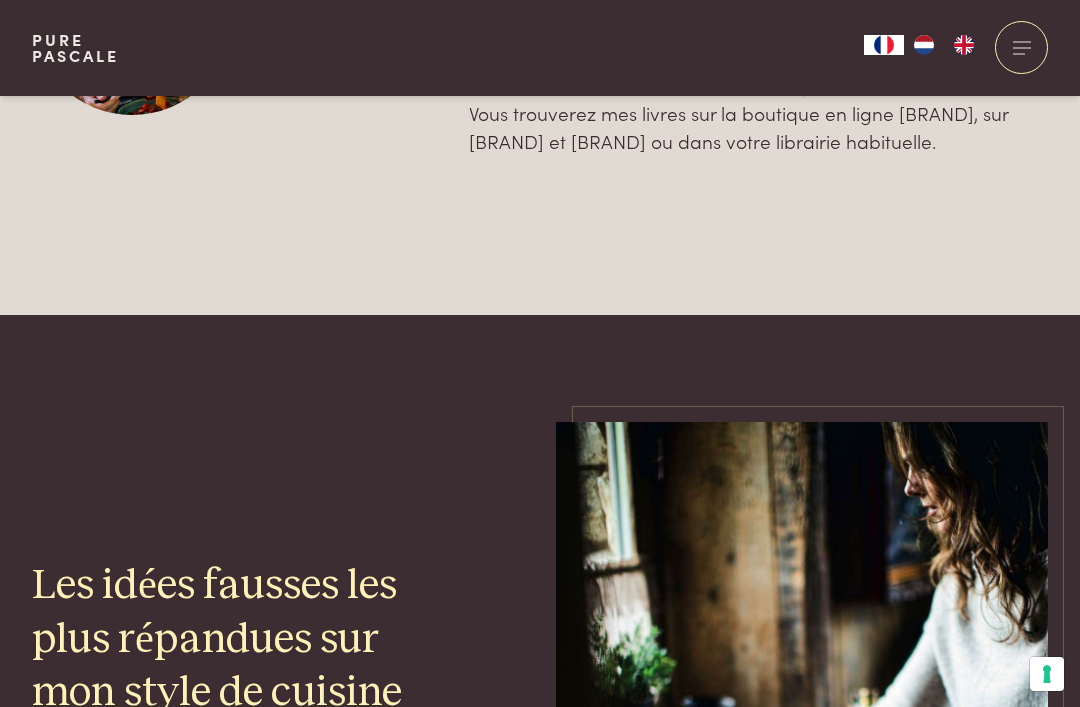 click at bounding box center [802, 789] 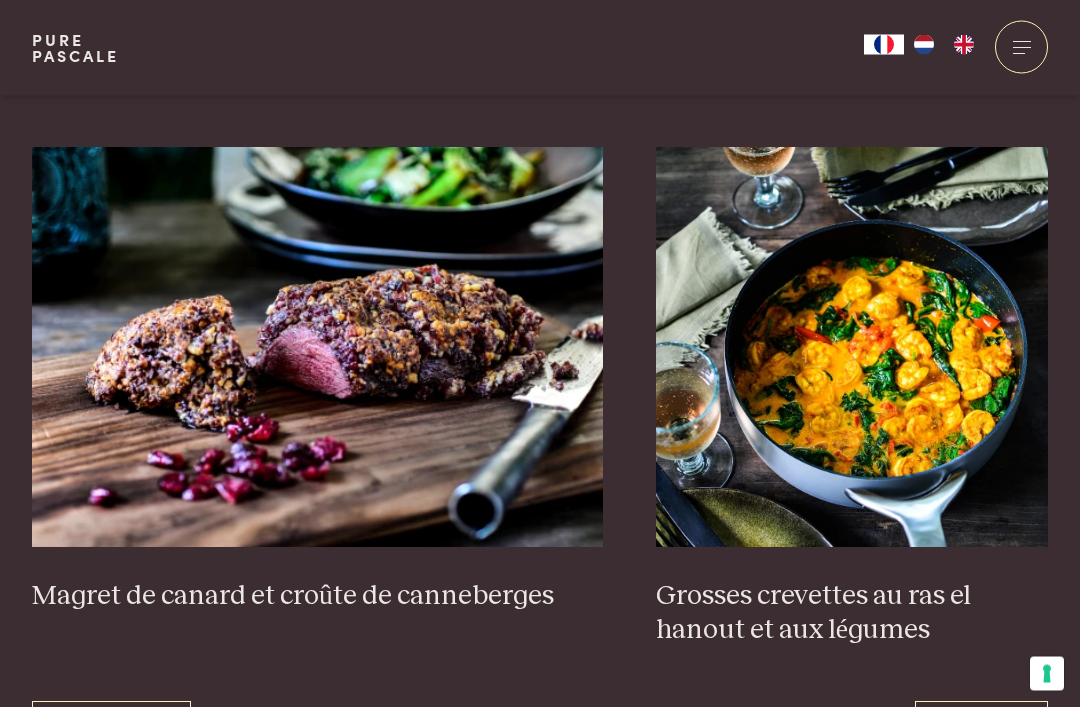 scroll, scrollTop: 3592, scrollLeft: 0, axis: vertical 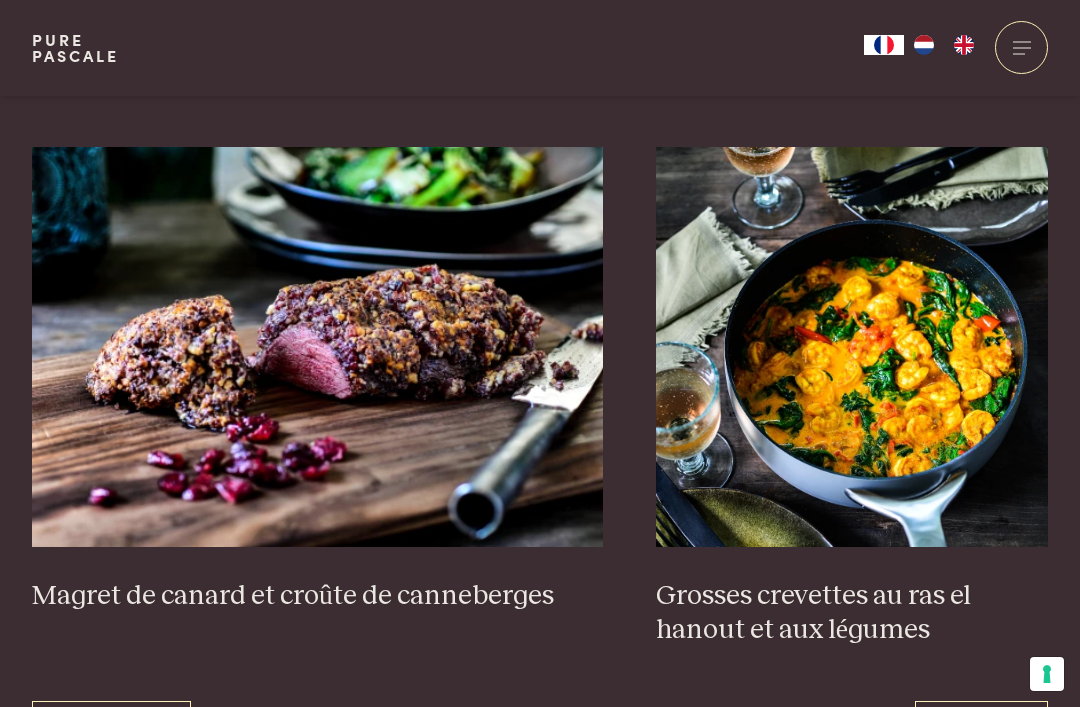 click on "Suivant" at bounding box center [981, 732] 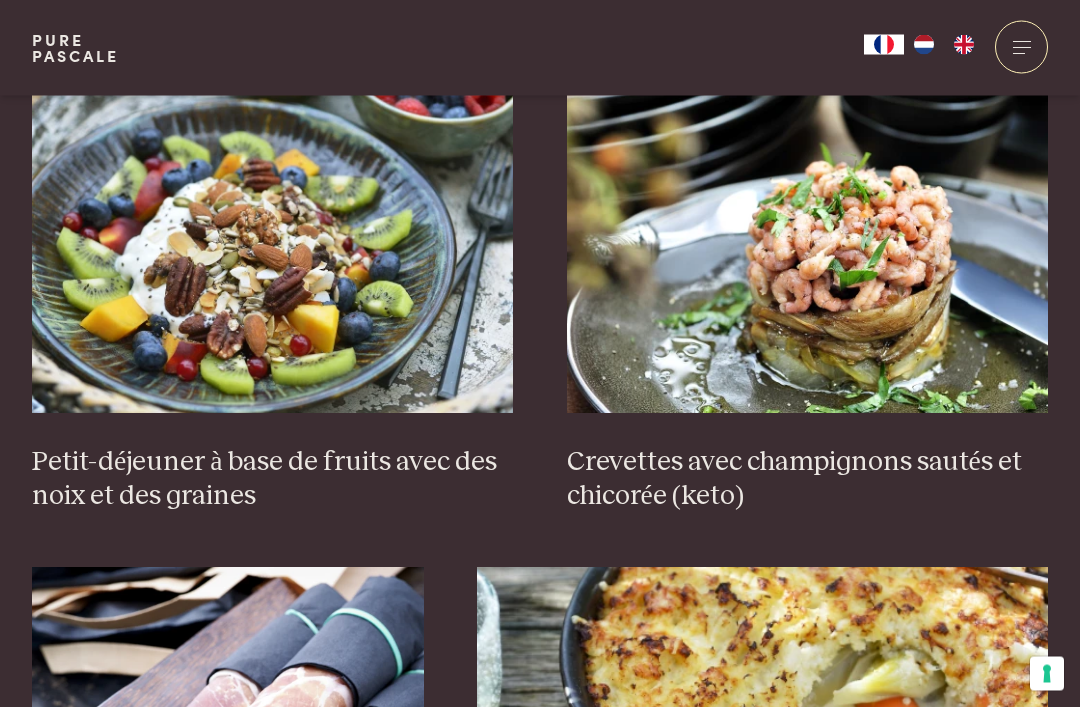 scroll, scrollTop: 2514, scrollLeft: 0, axis: vertical 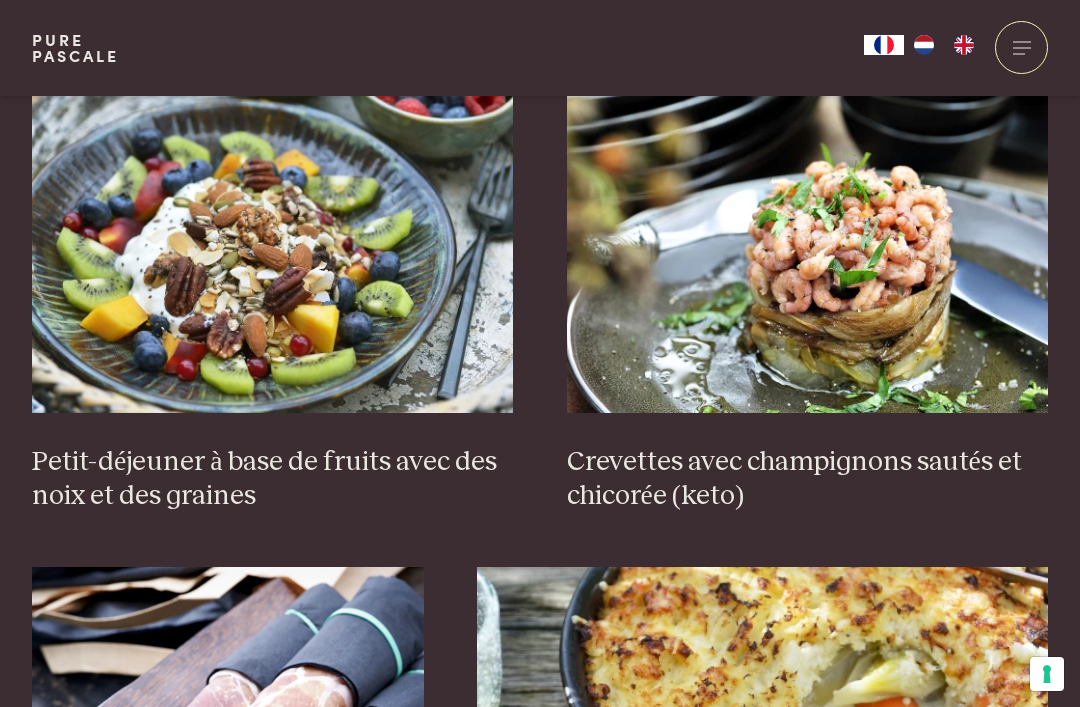 click on "Petit-déjeuner à base de fruits avec des noix et des graines" at bounding box center [273, 479] 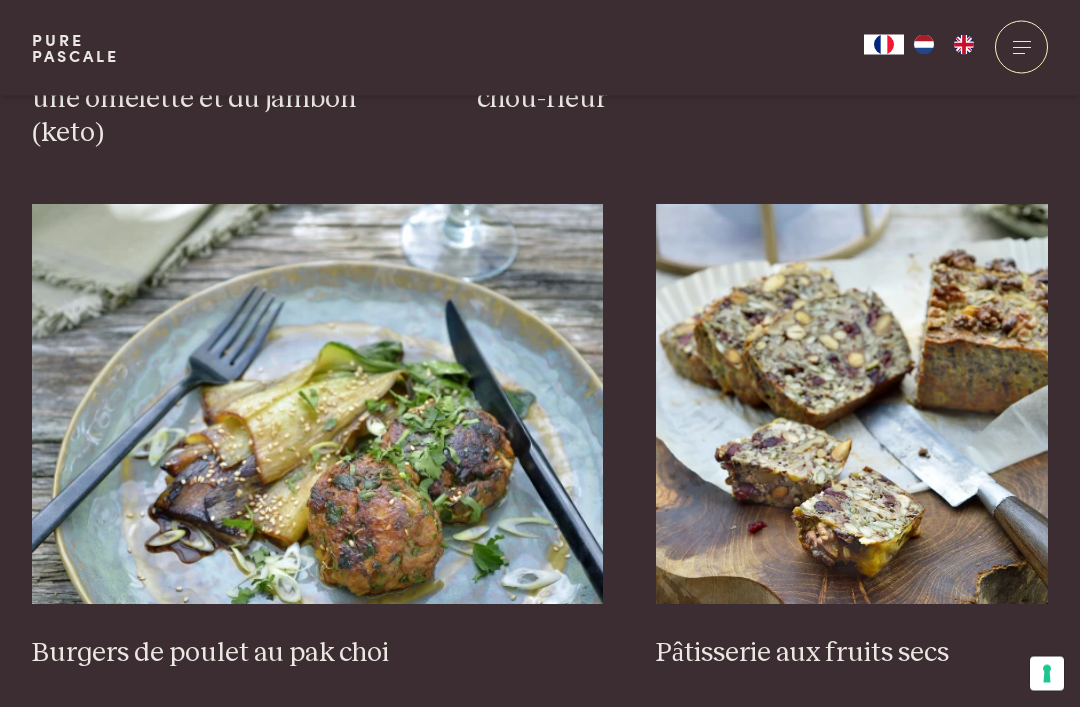 scroll, scrollTop: 3479, scrollLeft: 0, axis: vertical 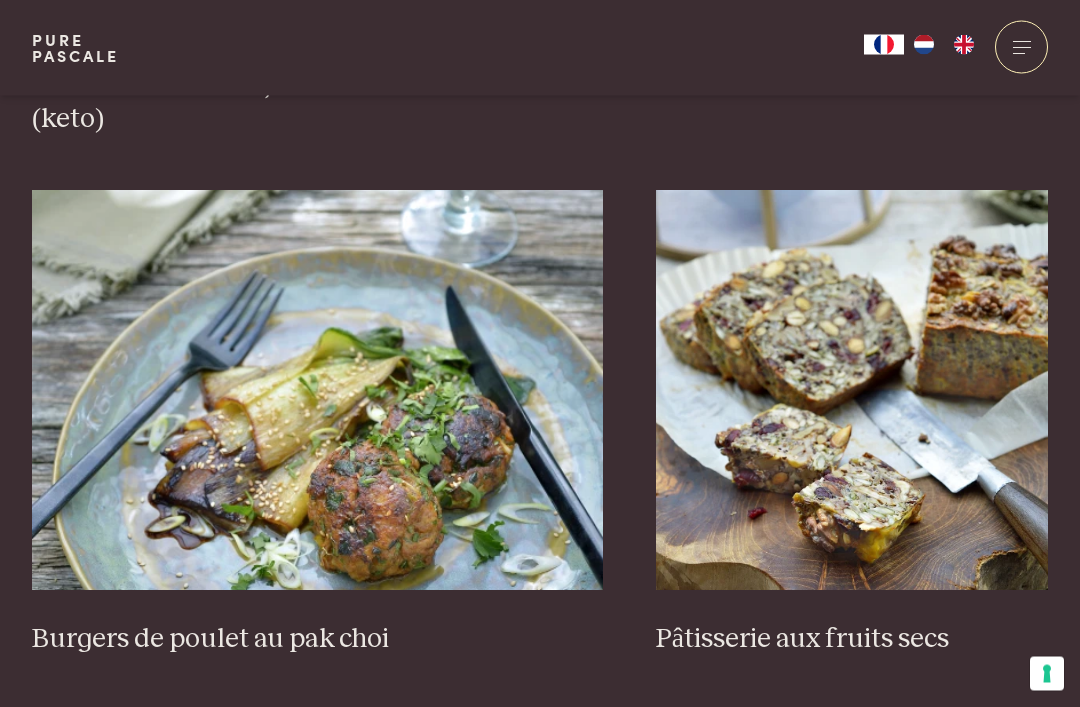 click on "5" at bounding box center [596, 742] 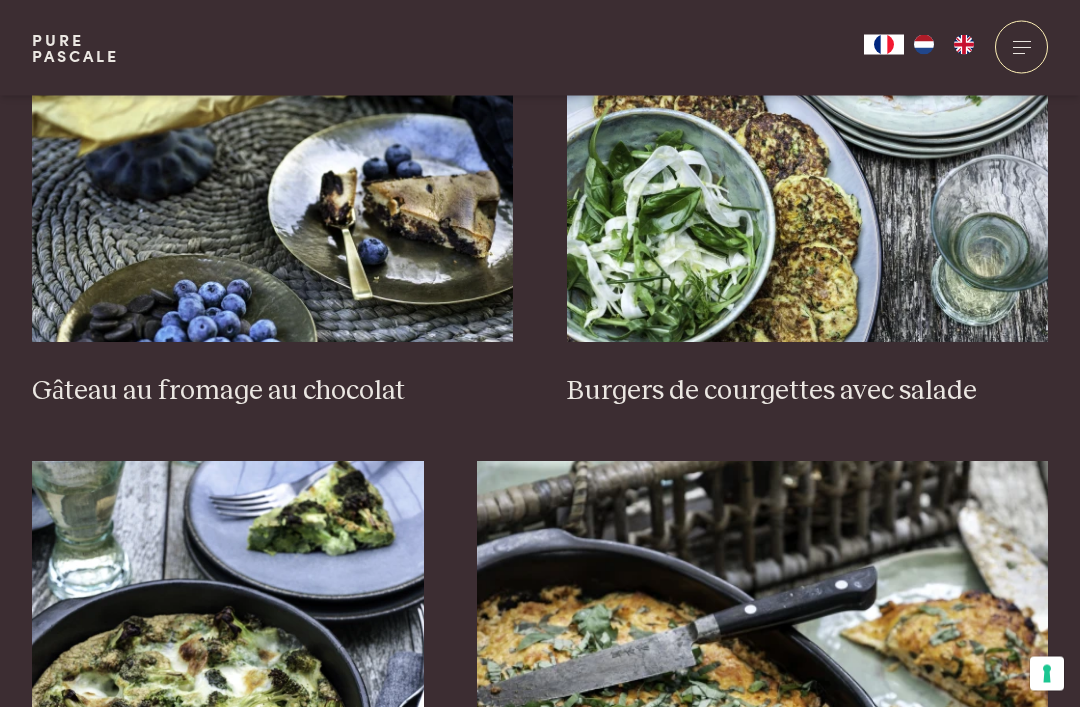 scroll, scrollTop: 992, scrollLeft: 0, axis: vertical 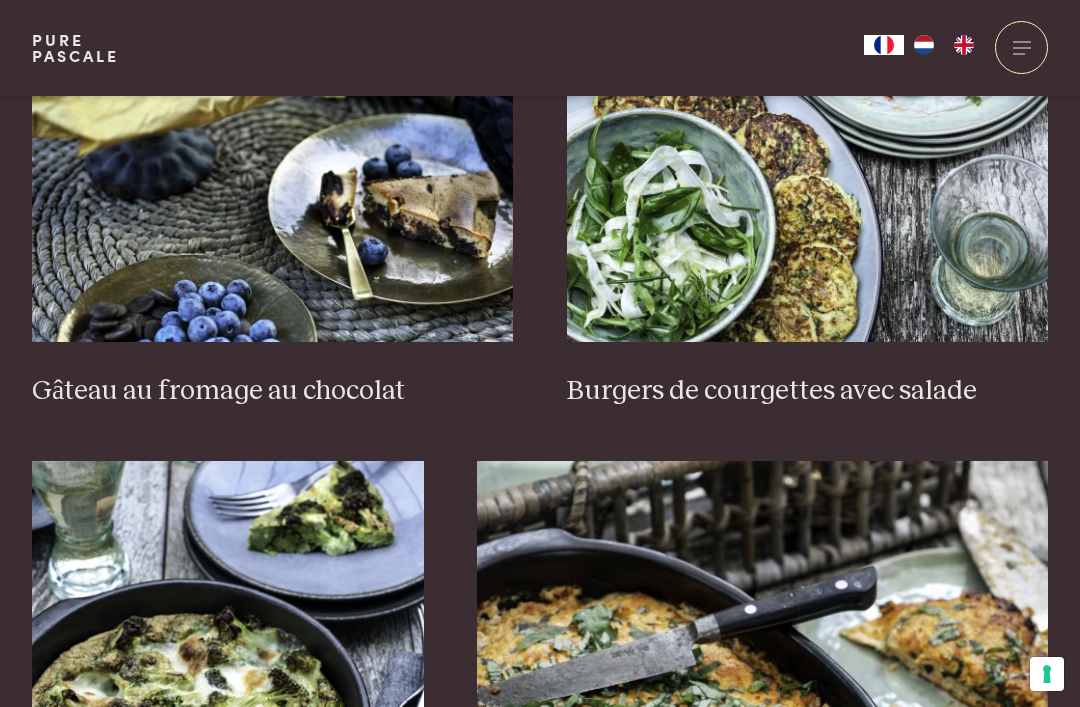 click at bounding box center [808, 142] 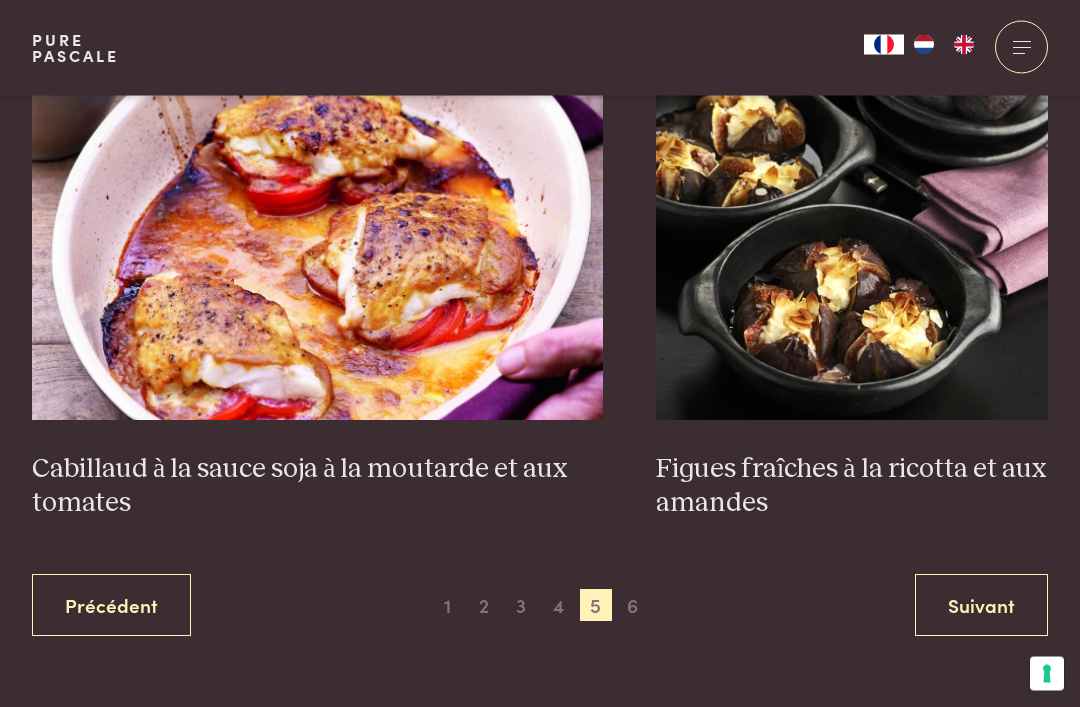 scroll, scrollTop: 3581, scrollLeft: 0, axis: vertical 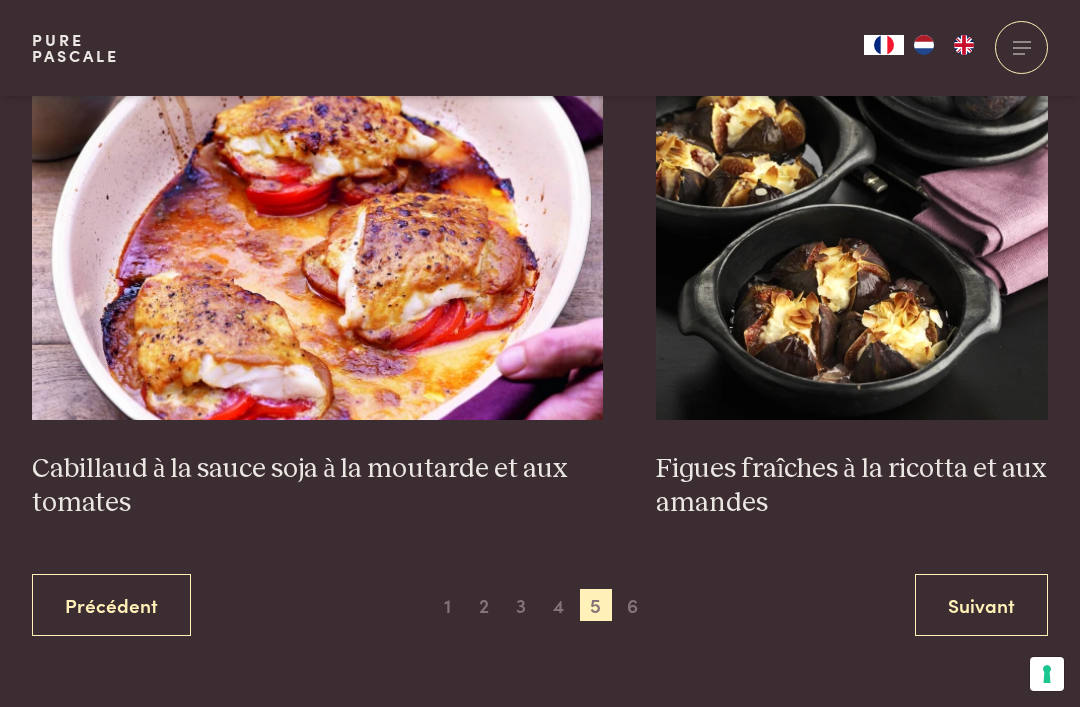 click on "Suivant" at bounding box center (981, 605) 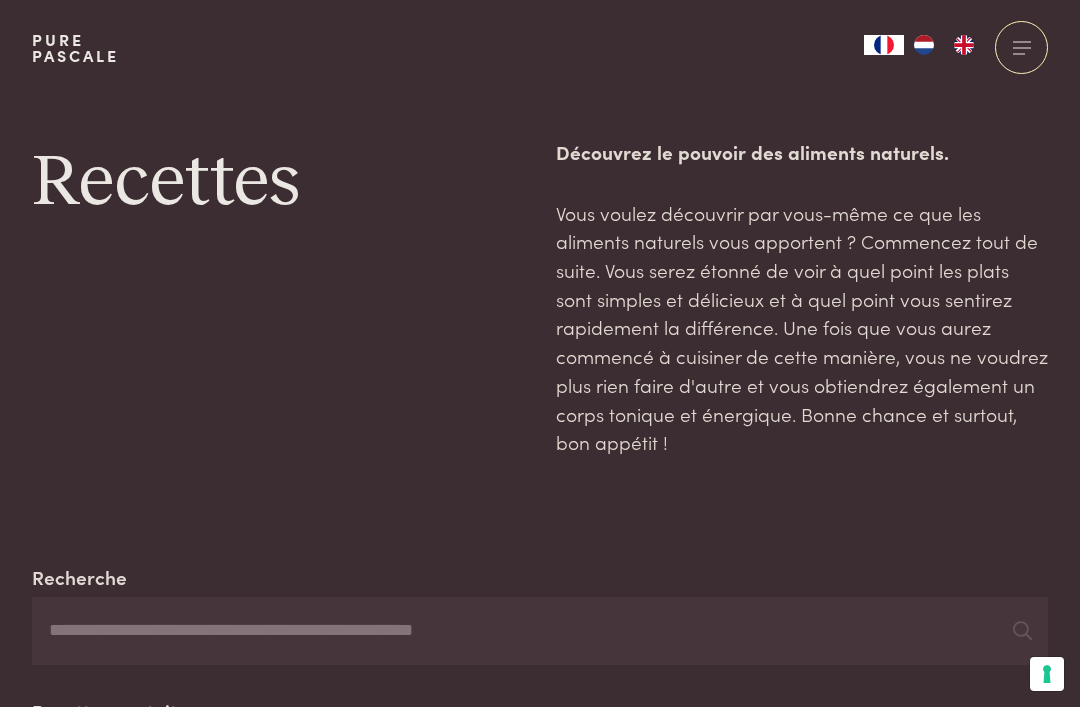 scroll, scrollTop: 0, scrollLeft: 0, axis: both 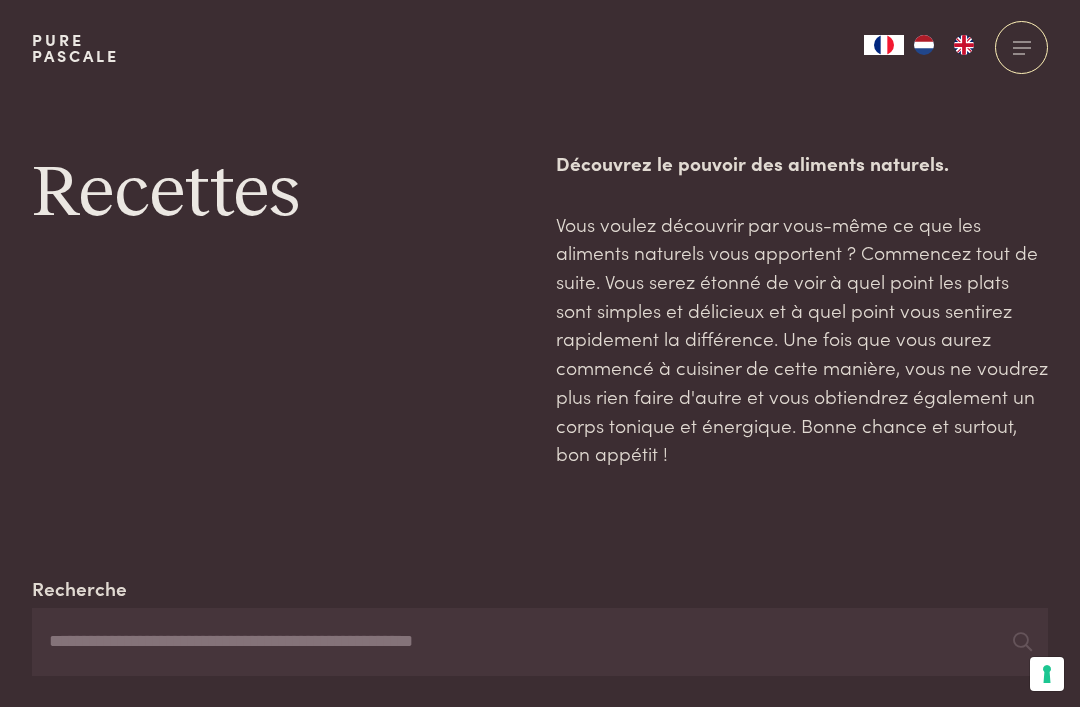 click at bounding box center [1019, 53] 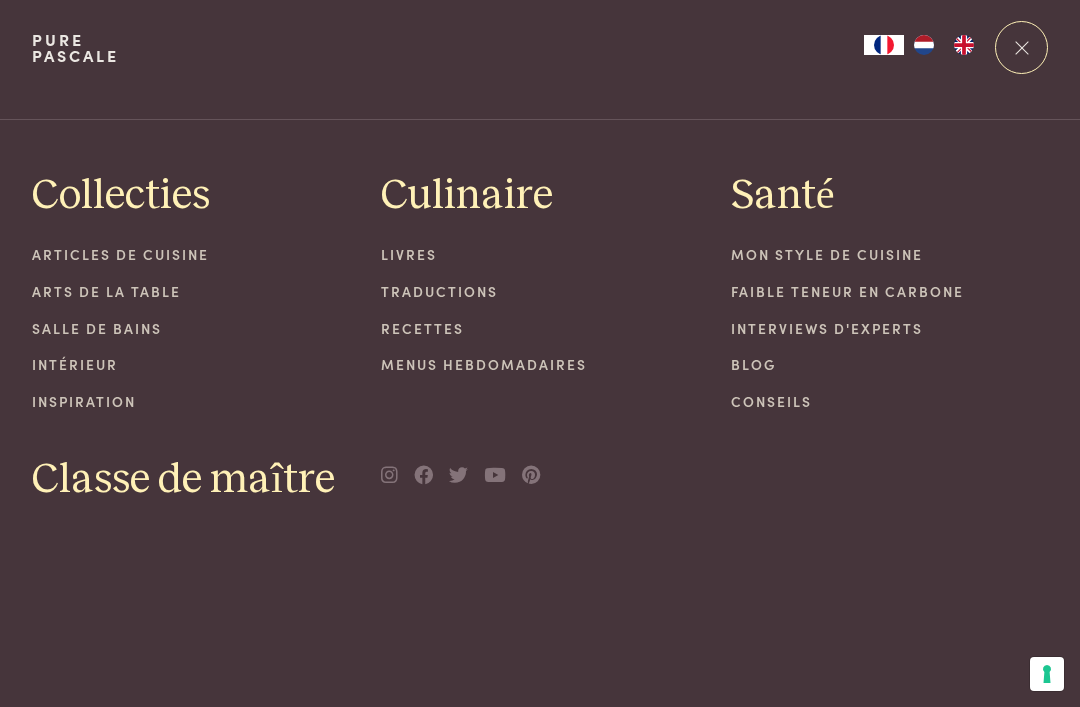 click at bounding box center (1021, 47) 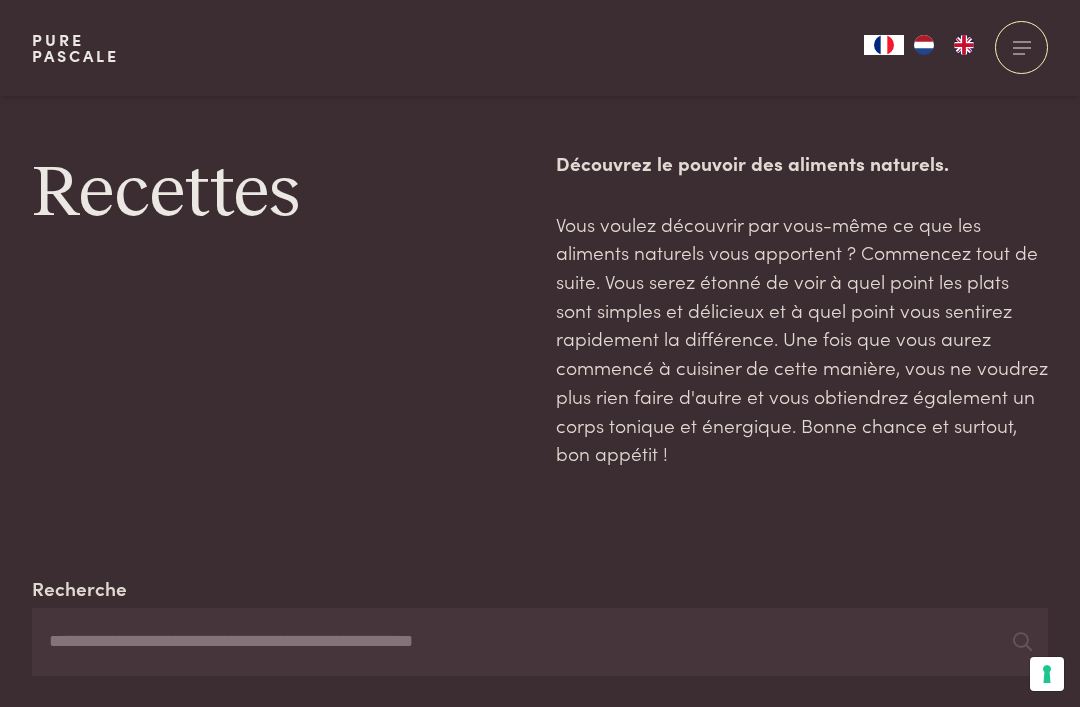 scroll, scrollTop: 3187, scrollLeft: 0, axis: vertical 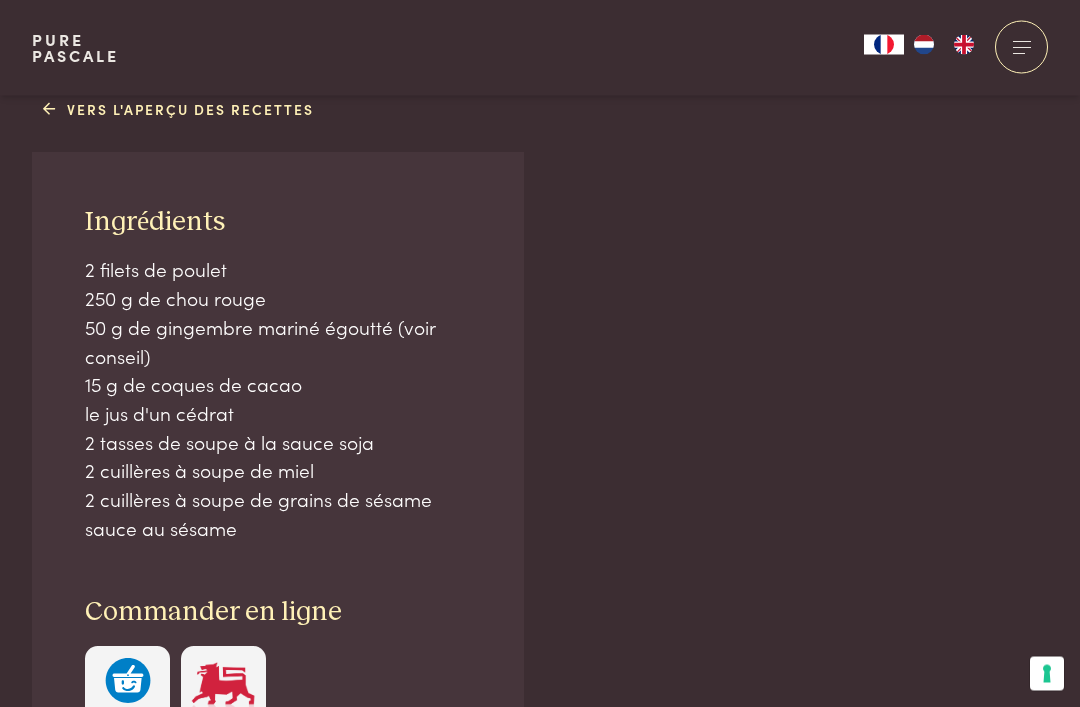 click at bounding box center [223, 689] 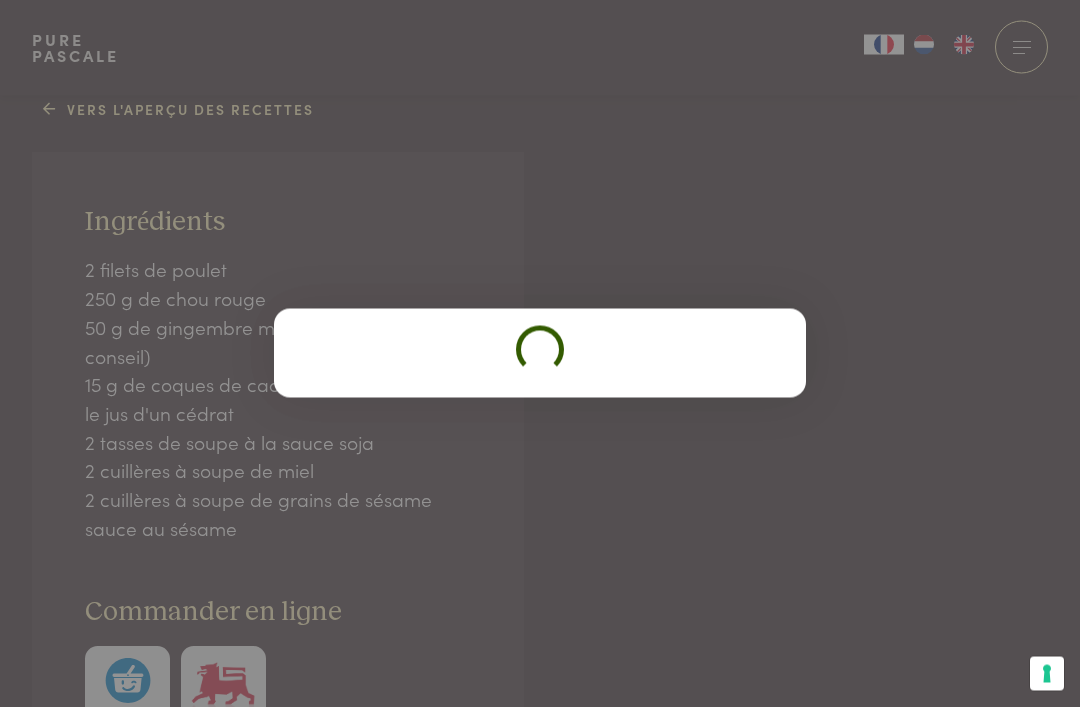 scroll, scrollTop: 1247, scrollLeft: 0, axis: vertical 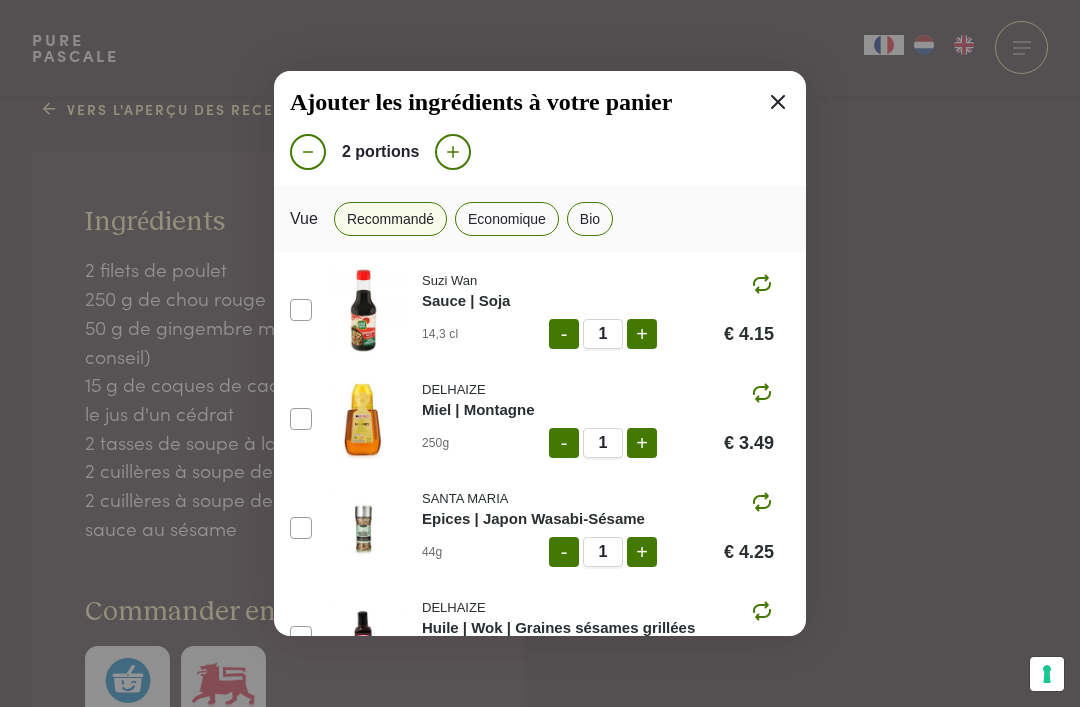 click on "Ajouter les ingrédients à votre panier 2 portions Vue Recommandé Economique Bio ST SEVER Filets| Poulet fermier | Jaune | Label Rouge 330g - 1 + € 10.56 DELHAIZE Chou rouge | Pomme 340g - 1 + € 0.94 SANTA MARIA Epices | Gingembre | Moulue 28g - 2 + € 3.35 DELHAIZE Cacahuètes | Grillées-Salées 100g - 1 + € 0.79 DELHAIZE Citron 1 unité - 1 + € 0.69 Suzi Wan Sauce | Soja 14,3 cl - 1 + € 4.15 DELHAIZE Miel | Montagne 250g - 1 + € 3.49 SANTA MARIA Epices | Japon Wasabi-Sésame 44g - 1 + € 4.25 DELHAIZE Huile | Wok | Graines sésames grillées 25cl - 1 + € 4.45 Total : € 36.02 Le prix total n'inclut pas les réductions possibles. Ajouter 9 produits à votre panier" at bounding box center (540, 353) 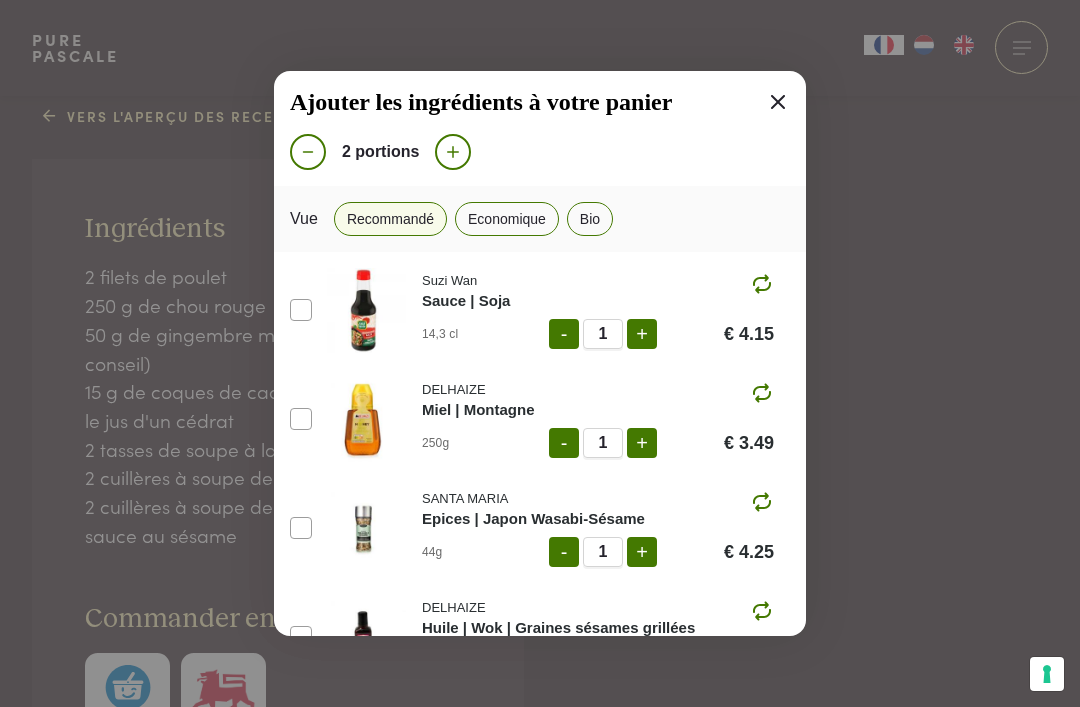 click on "Bio" 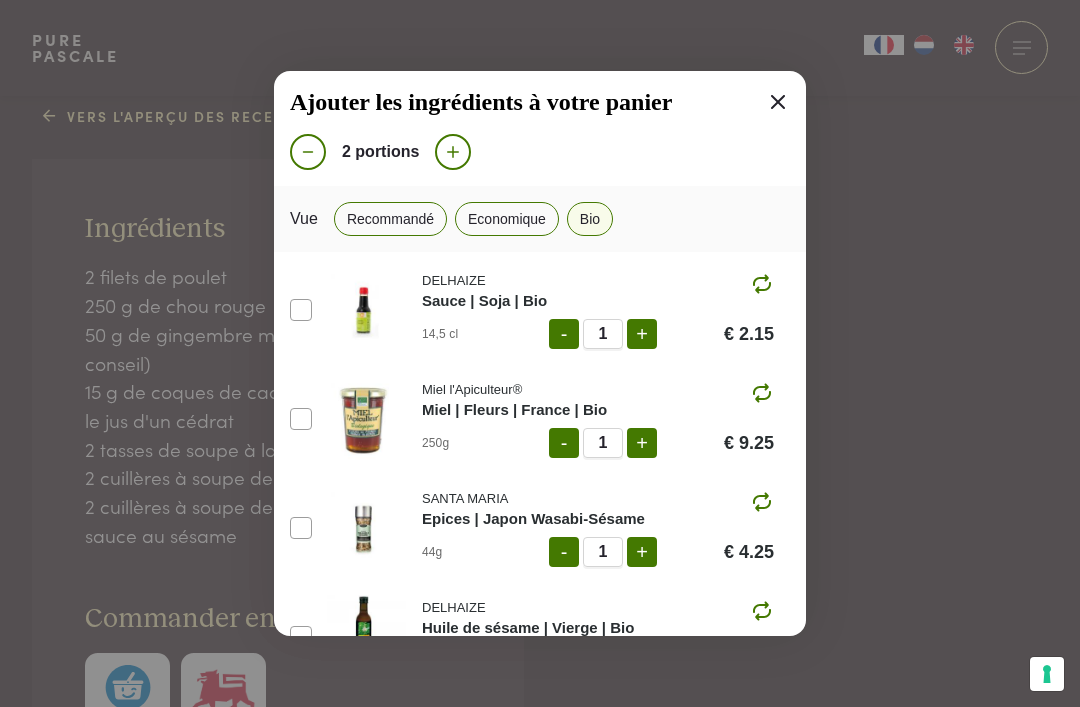 click on "Economique" 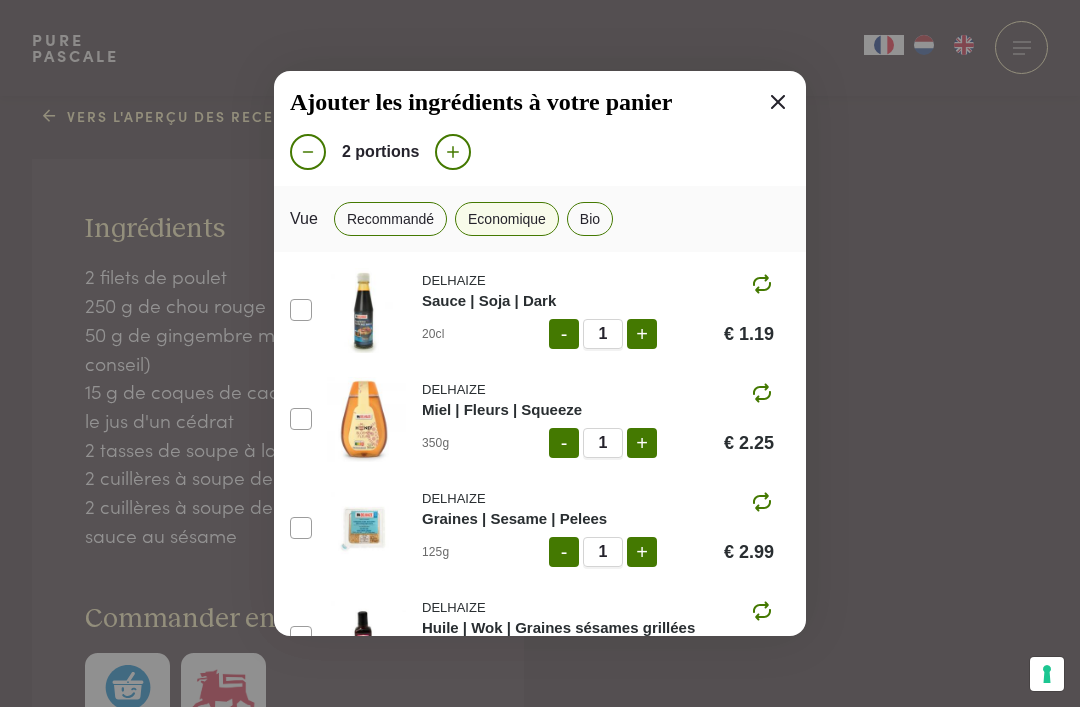 click on "Recommandé" 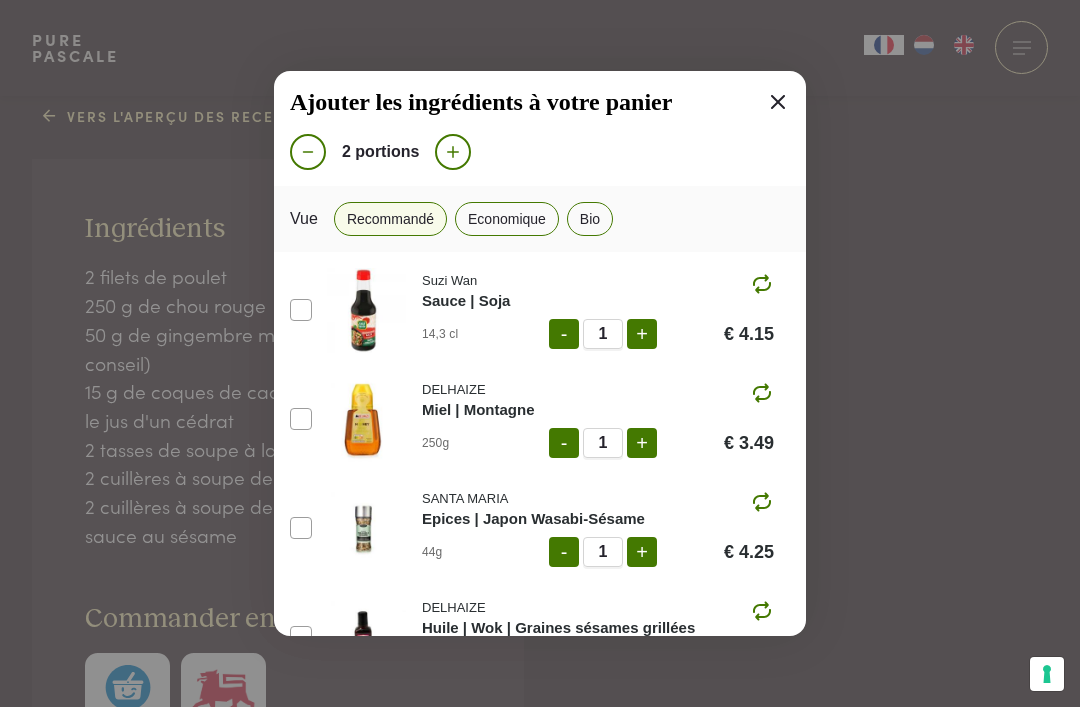 click 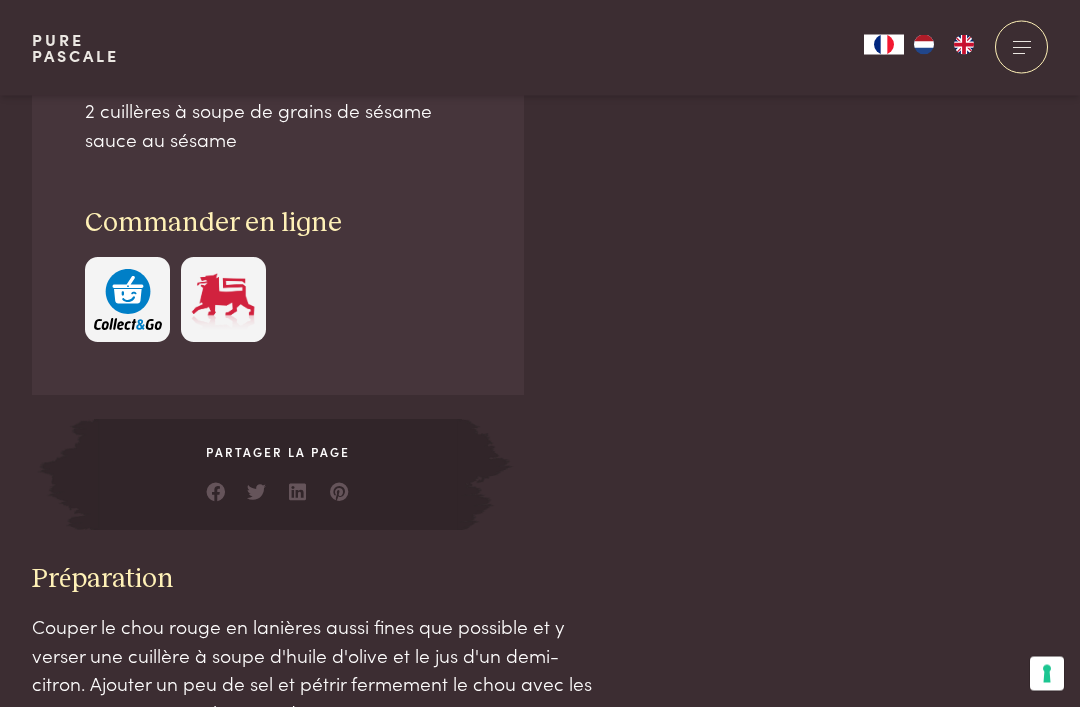 scroll, scrollTop: 1549, scrollLeft: 0, axis: vertical 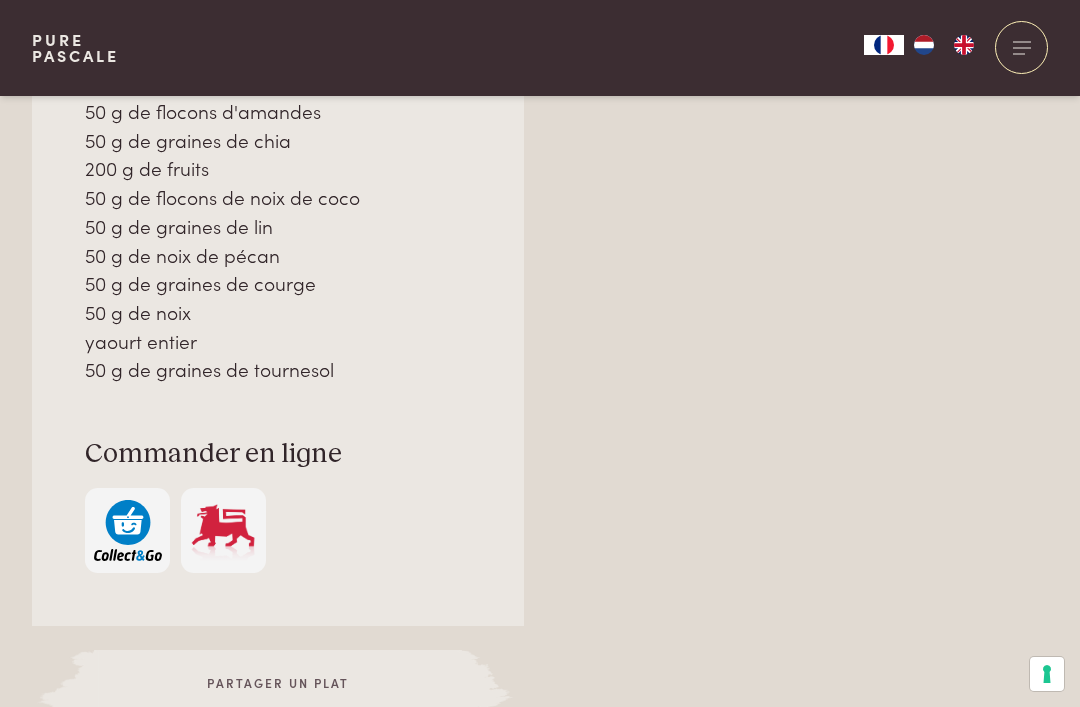 click at bounding box center (223, 530) 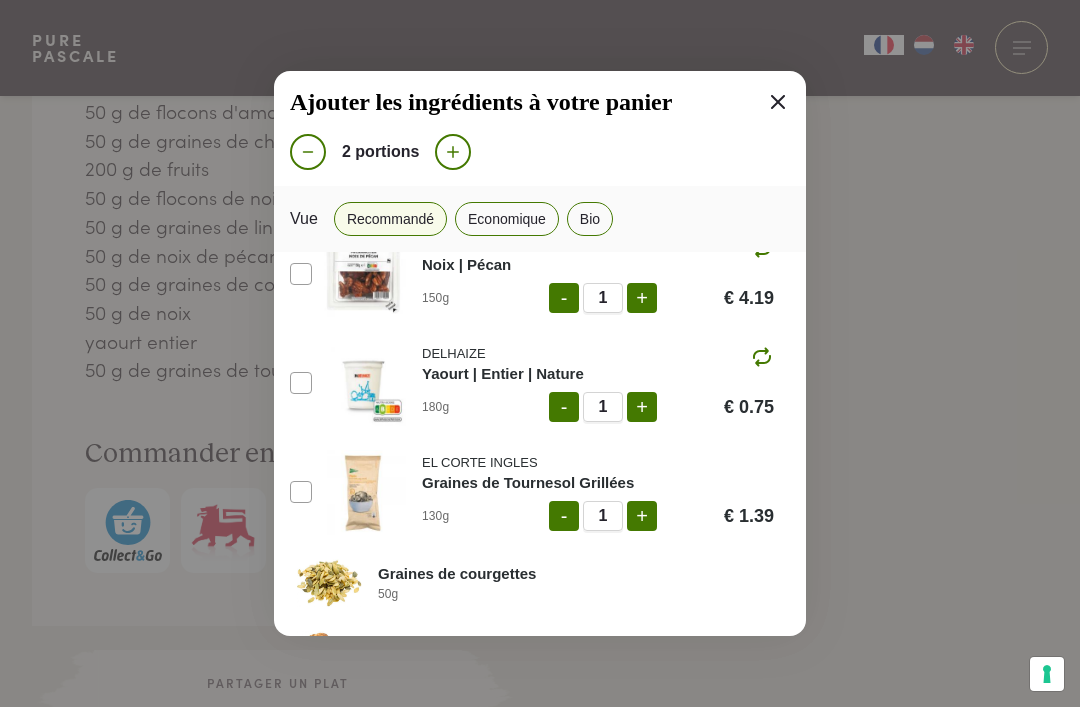 scroll, scrollTop: 685, scrollLeft: 0, axis: vertical 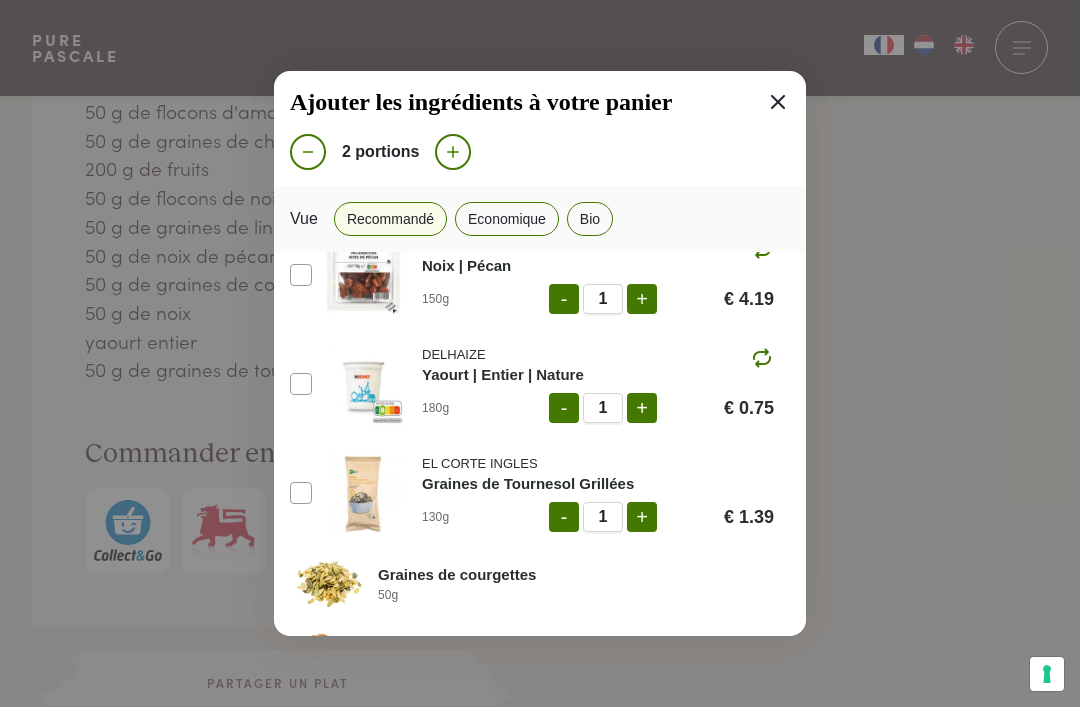 click 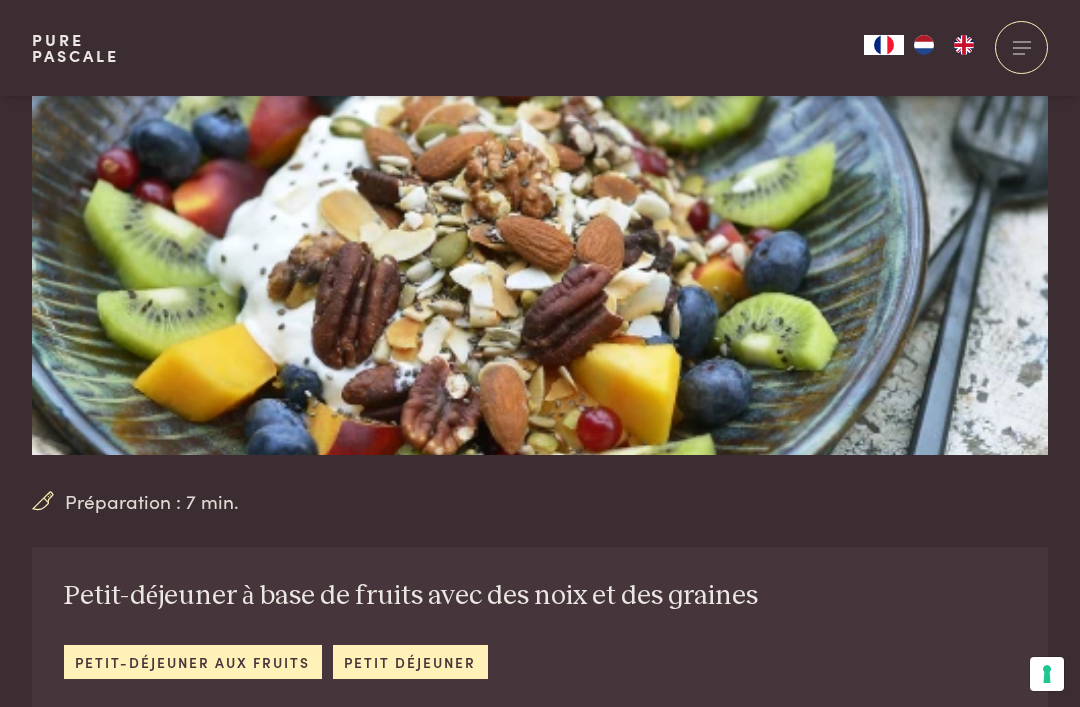 scroll, scrollTop: 112, scrollLeft: 0, axis: vertical 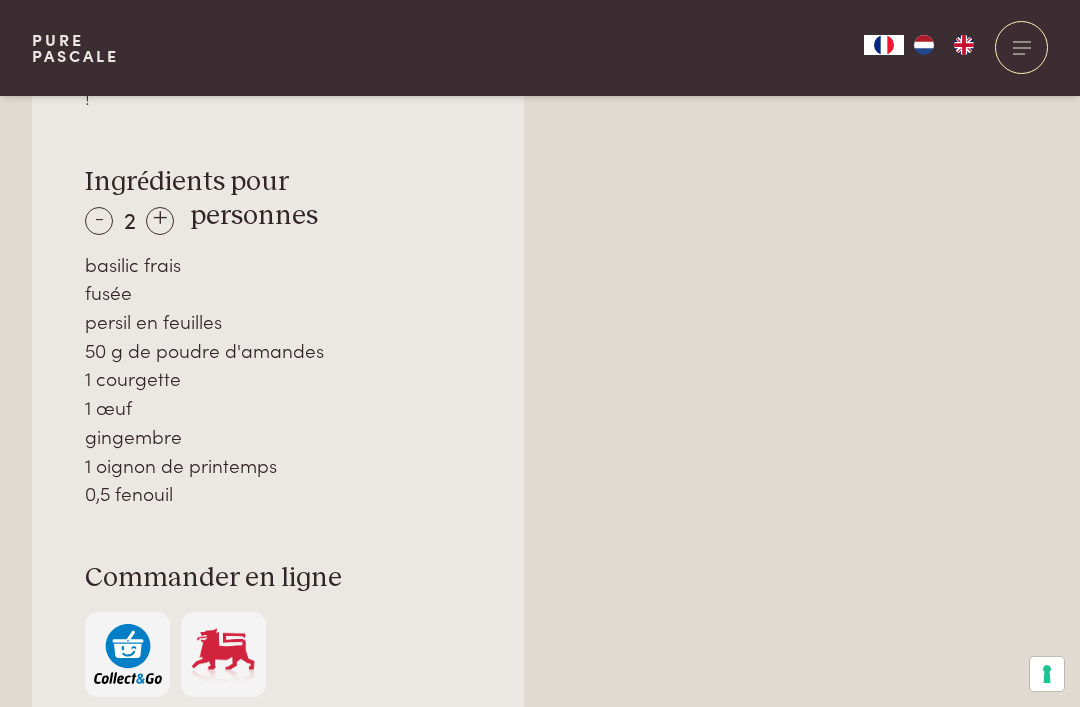 click at bounding box center (223, 654) 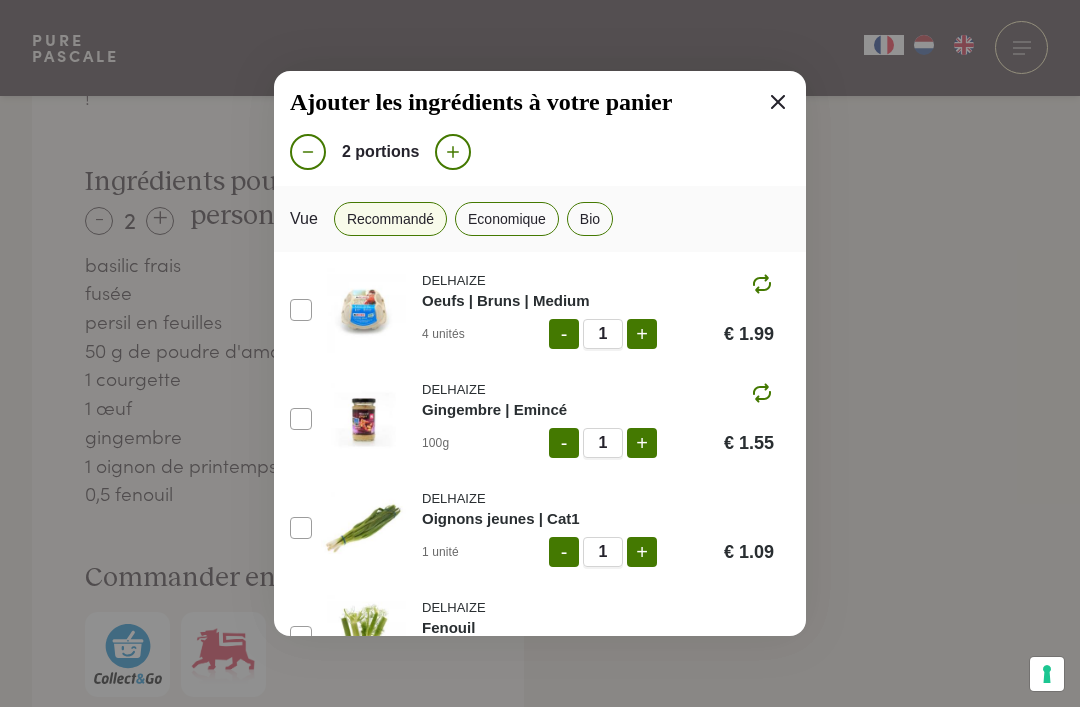 scroll, scrollTop: 541, scrollLeft: 0, axis: vertical 